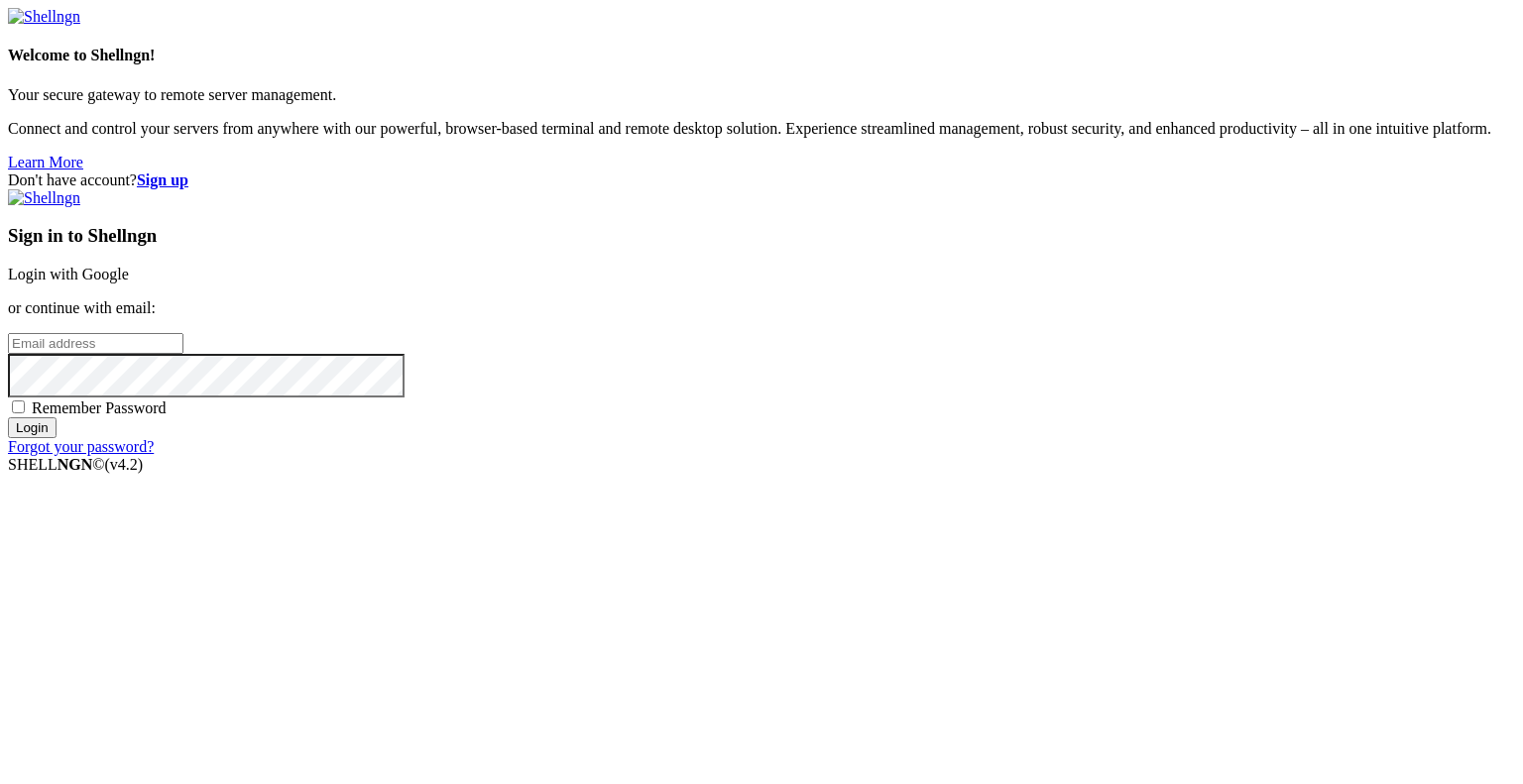scroll, scrollTop: 0, scrollLeft: 0, axis: both 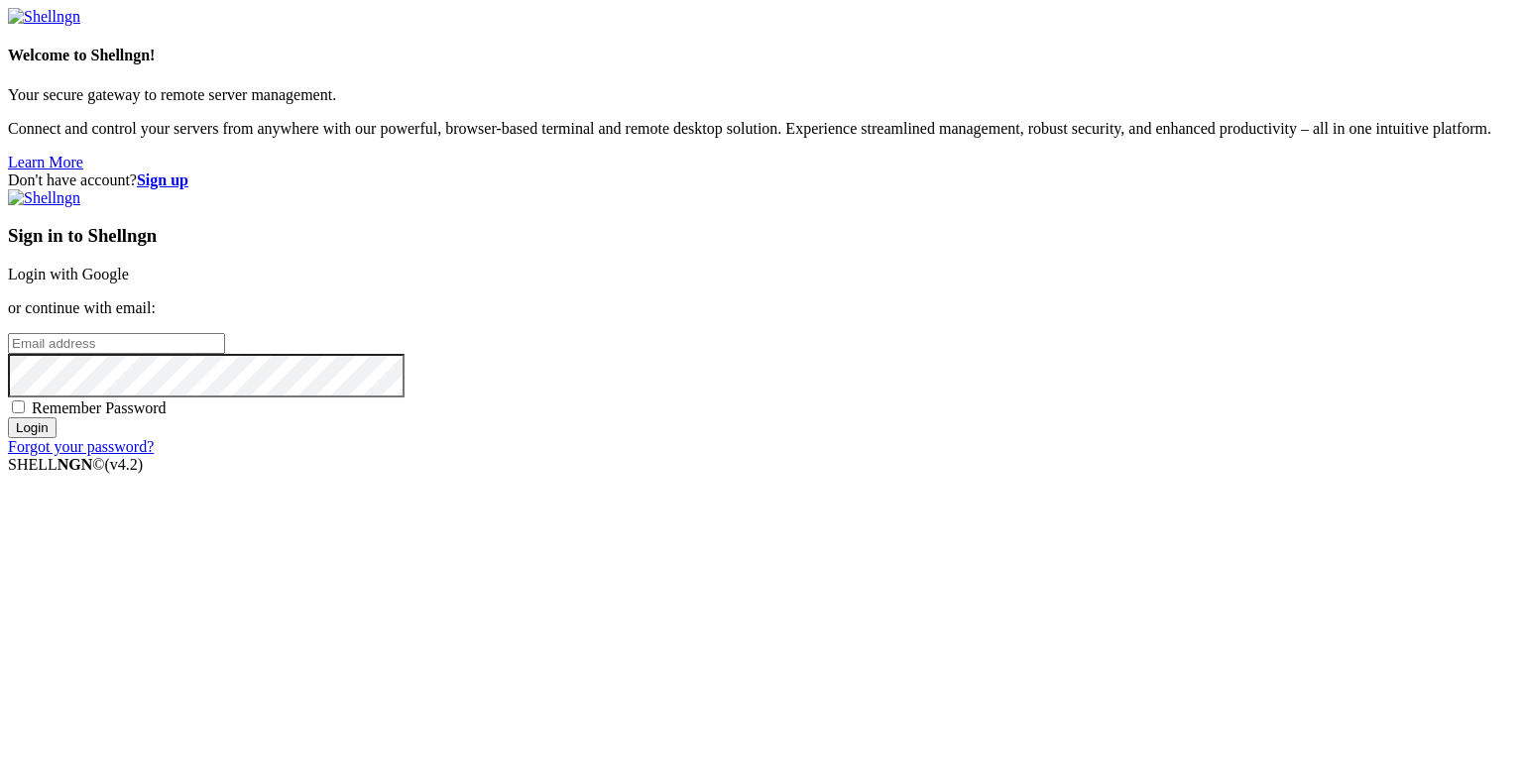click at bounding box center [116, 343] 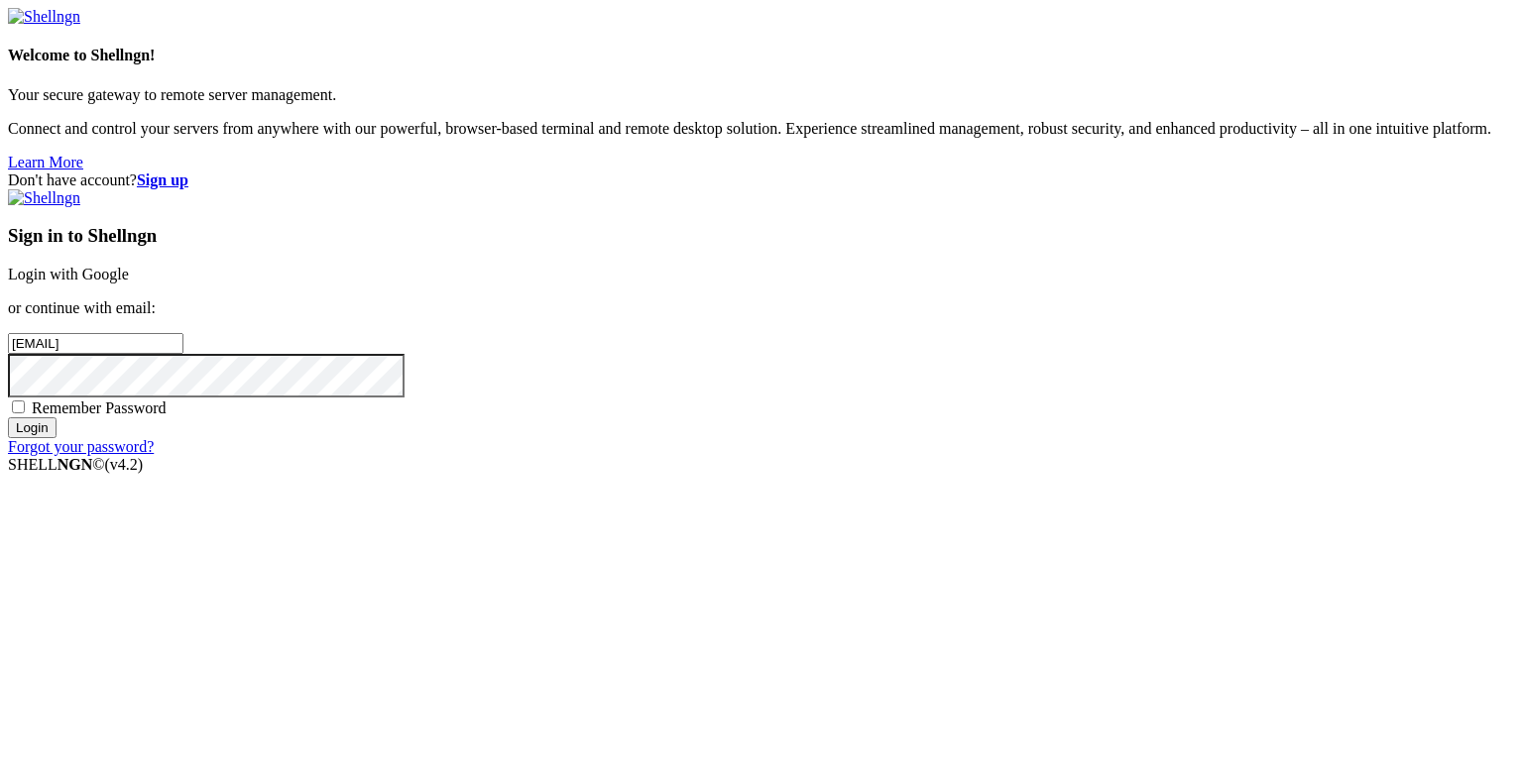 click on "Login" at bounding box center (32, 427) 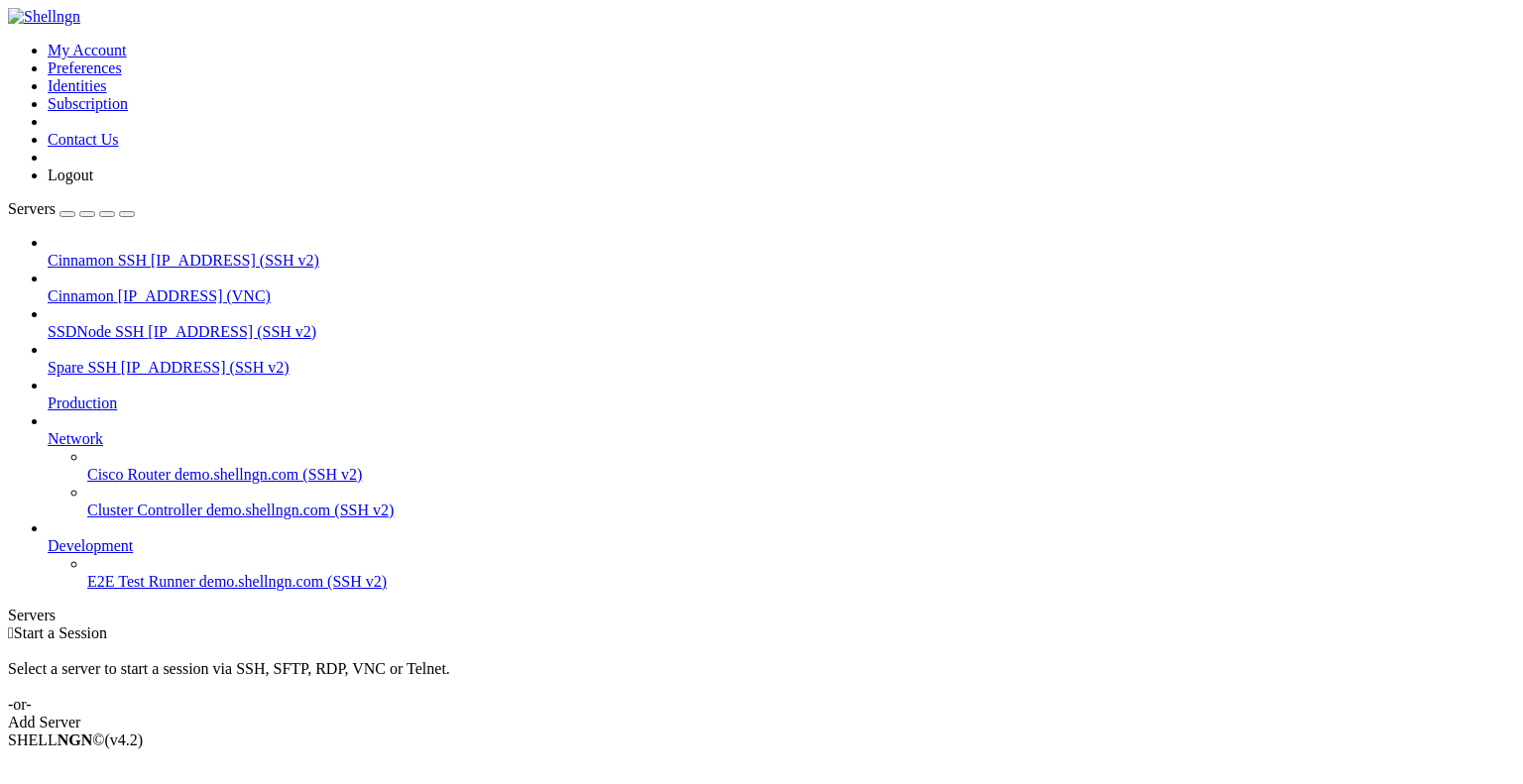 click on "Cinnamon" at bounding box center [80, 295] 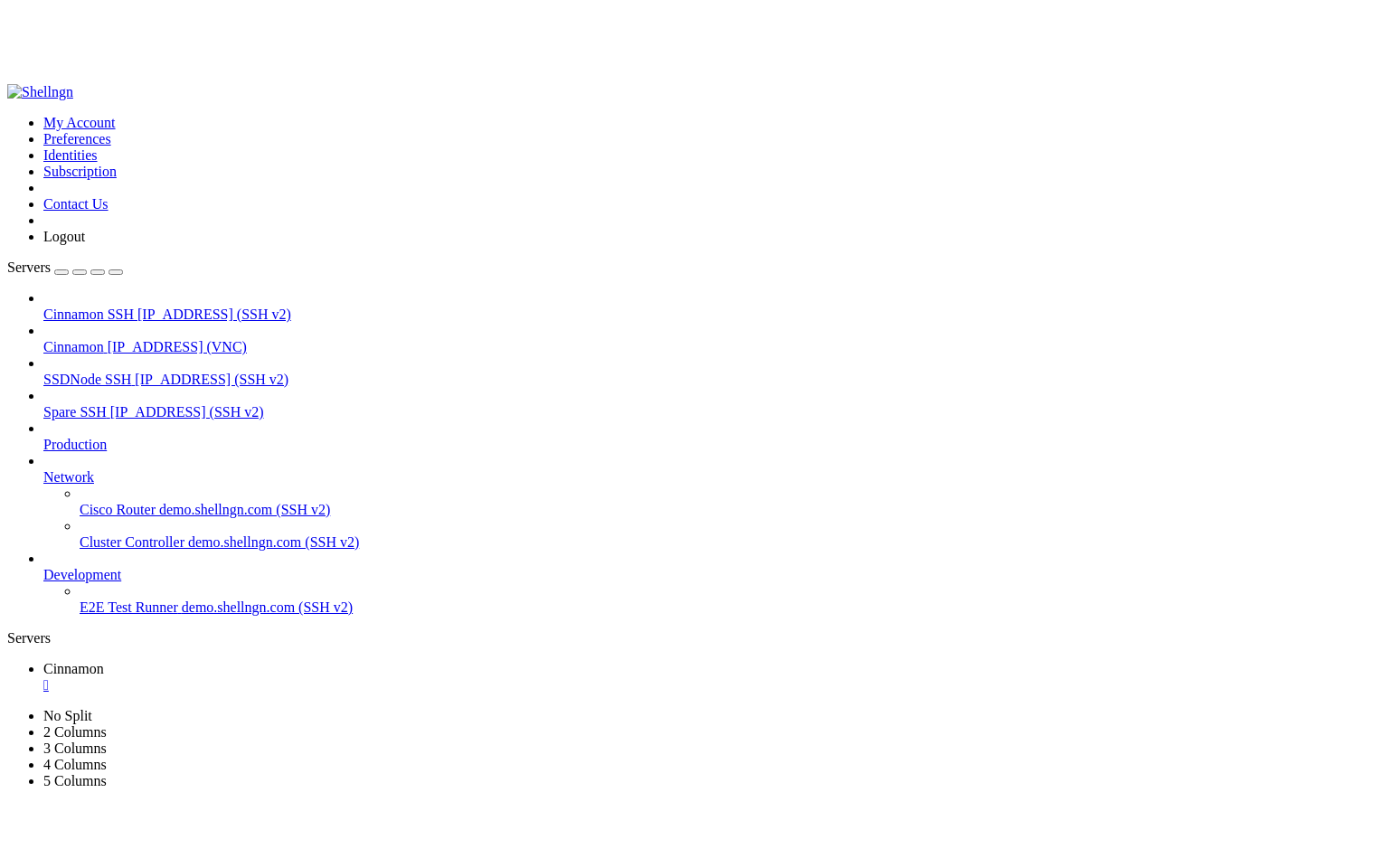 scroll, scrollTop: 0, scrollLeft: 0, axis: both 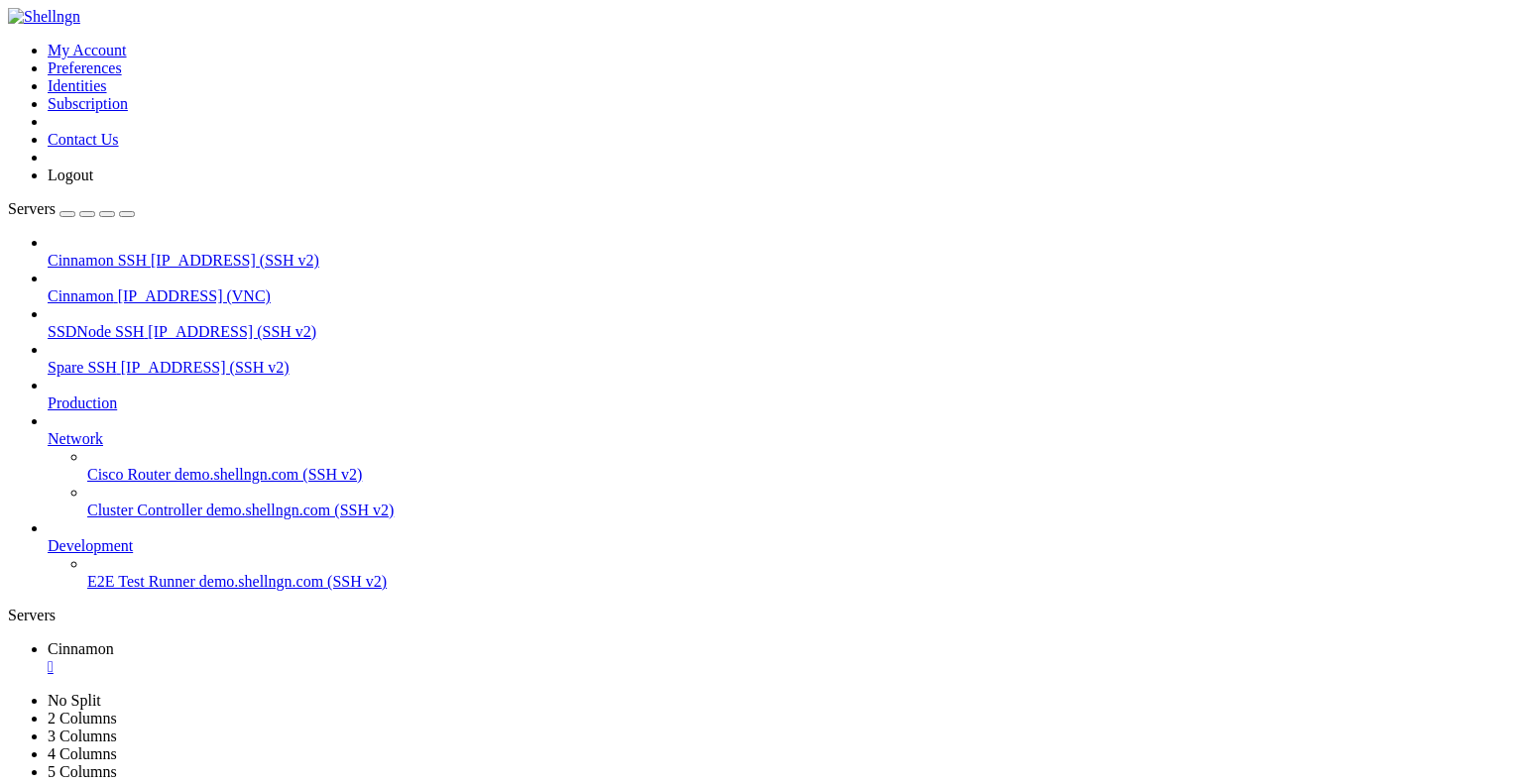 click on "" at bounding box center [259, 825] 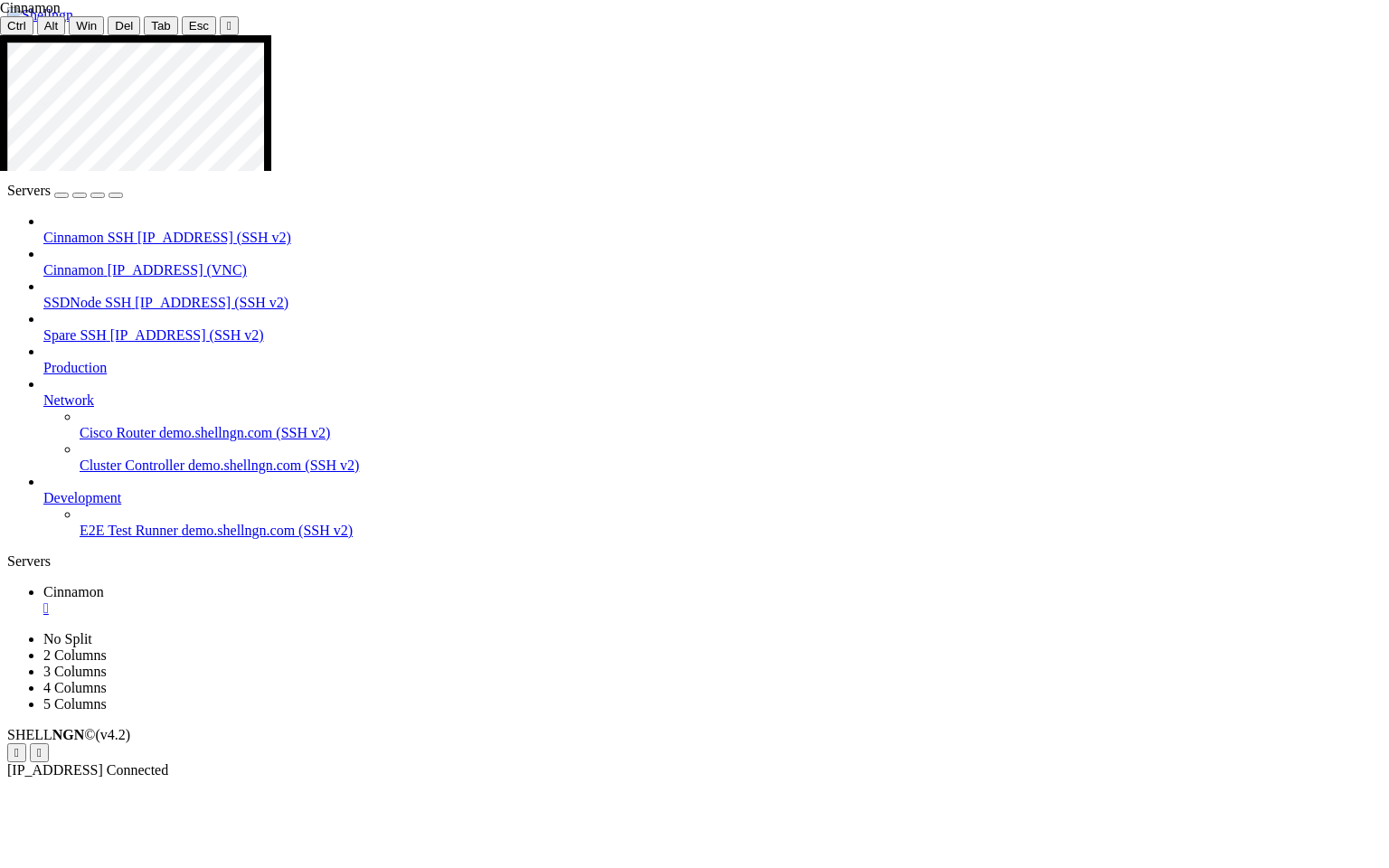 click at bounding box center [699, 1343] 